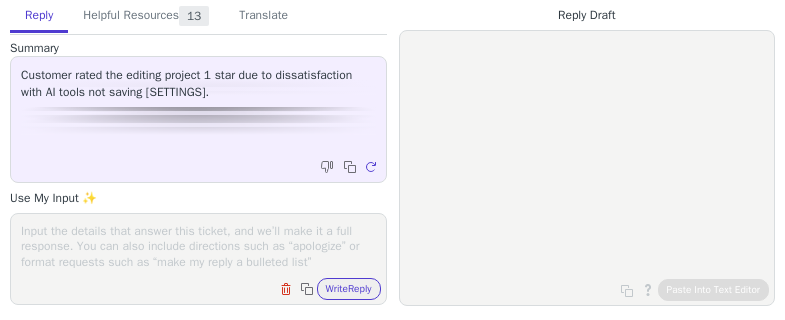 scroll, scrollTop: 0, scrollLeft: 0, axis: both 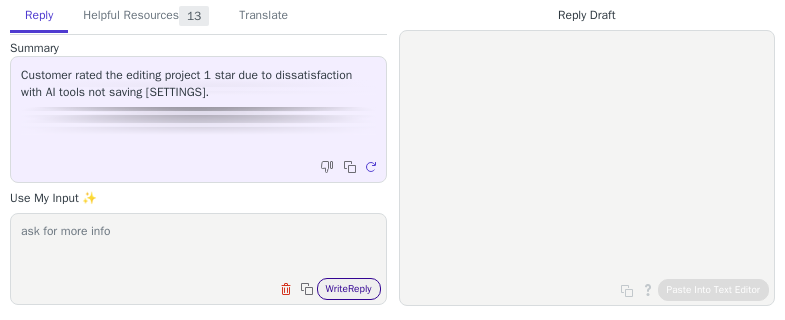 type on "ask for more info" 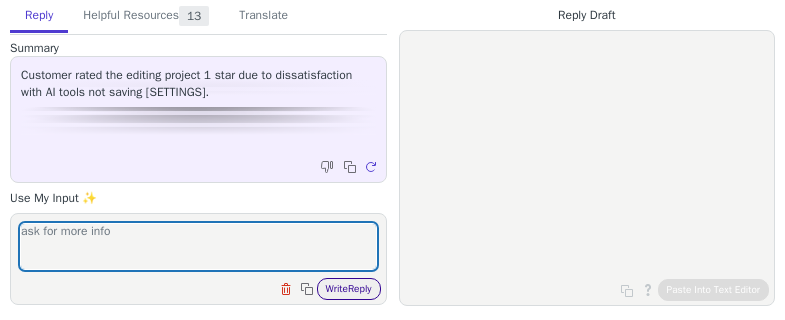 click on "Write  Reply" at bounding box center [349, 289] 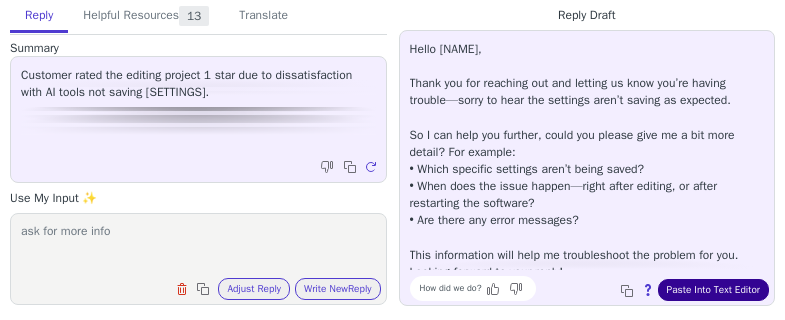 click on "Paste Into Text Editor" at bounding box center [713, 290] 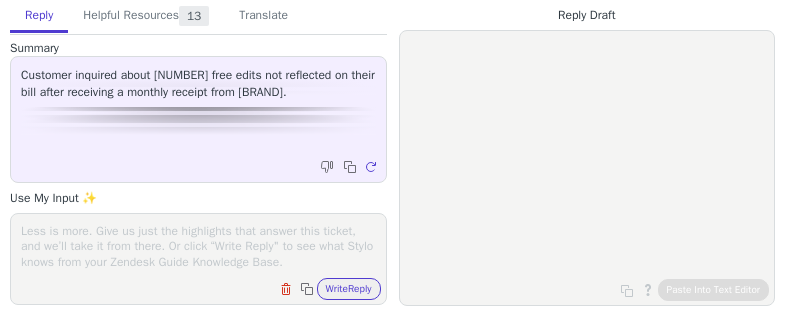 scroll, scrollTop: 0, scrollLeft: 0, axis: both 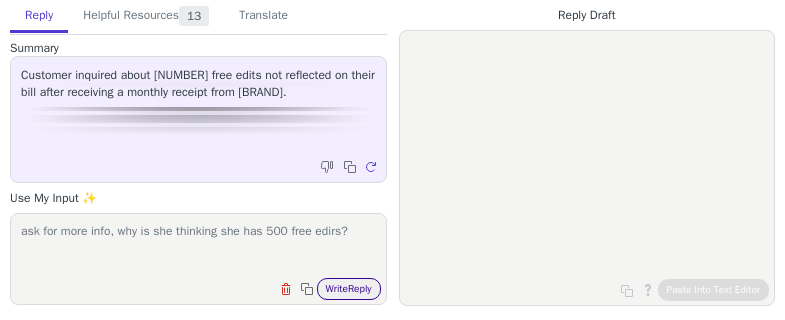 type on "ask for more info, why is she thinking she has 500 free edirs?" 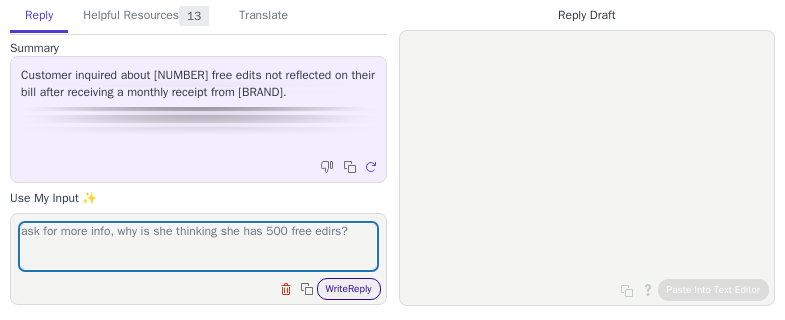 click on "Write  Reply" at bounding box center [349, 289] 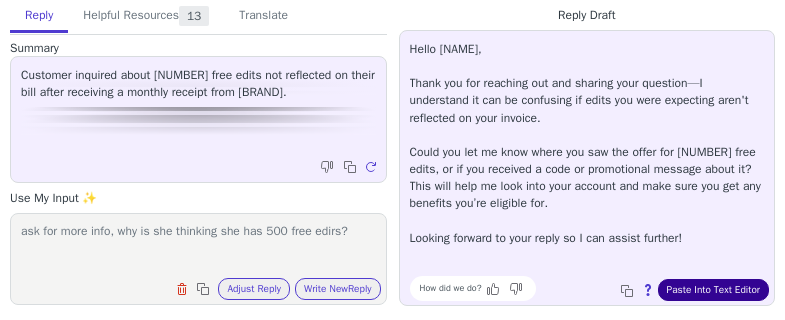 click on "Paste Into Text Editor" at bounding box center [713, 290] 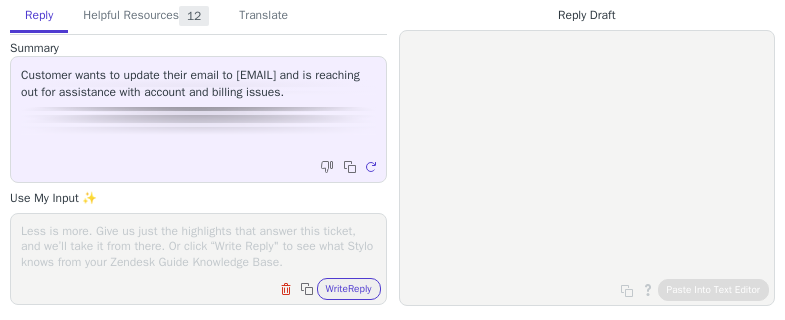 scroll, scrollTop: 0, scrollLeft: 0, axis: both 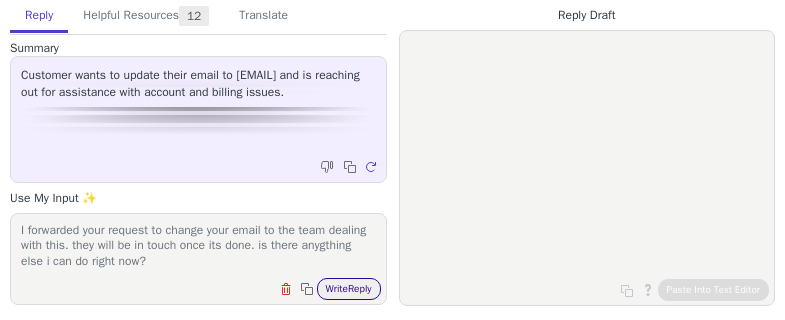 type on "I forwarded your request to change your email to the team dealing with this. they will be in touch once its done. is there anygthing else i can do right now?" 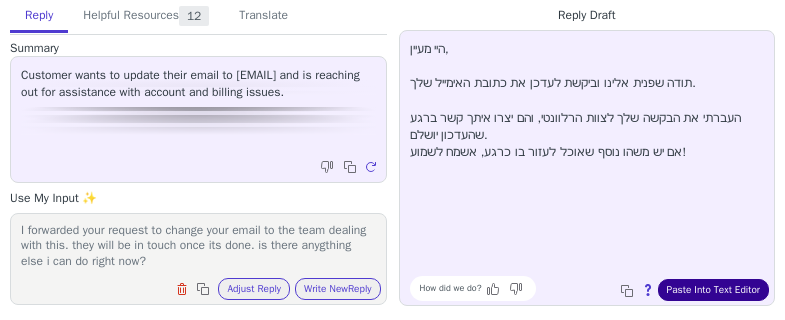 click on "Paste Into Text Editor" at bounding box center [713, 290] 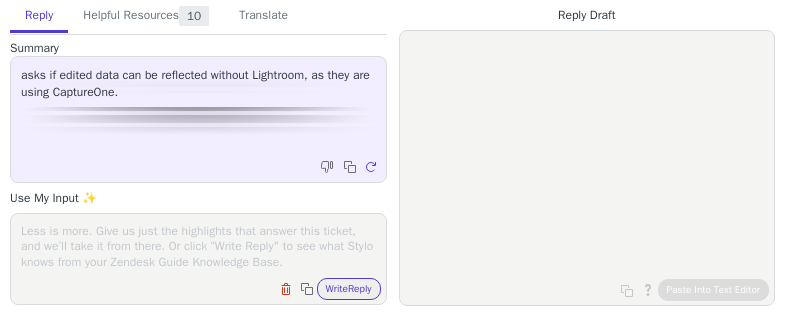 scroll, scrollTop: 0, scrollLeft: 0, axis: both 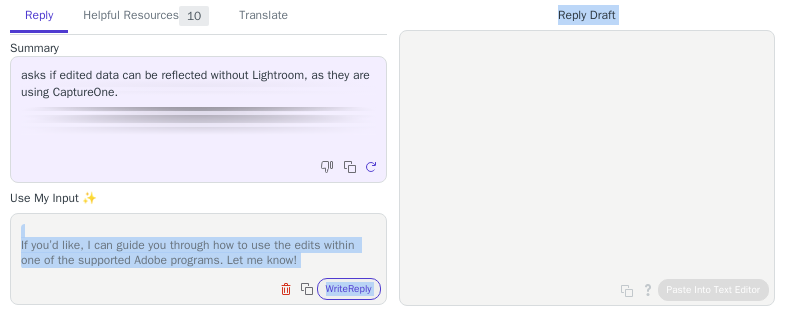 drag, startPoint x: 18, startPoint y: 241, endPoint x: 446, endPoint y: 286, distance: 430.35916 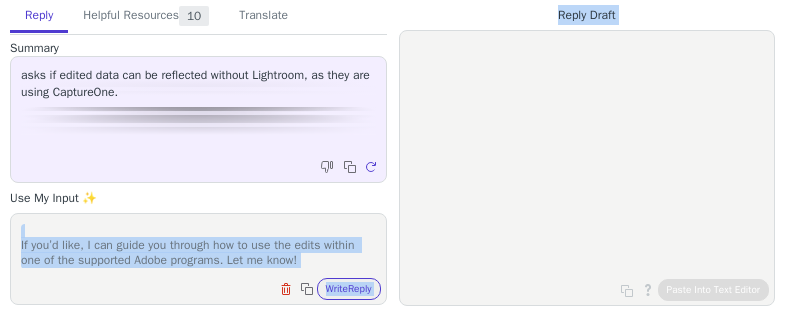 click on "At the moment, Imagen only supports Adobe software for applying the edits — specifically Lightroom Classic, Lightroom CC, or Adobe Camera Raw.
Unfortunately, Capture One is not supported at this time.
If you’d like, I can guide you through how to use the edits within one of the supported Adobe programs. Let me know!" at bounding box center [198, 246] 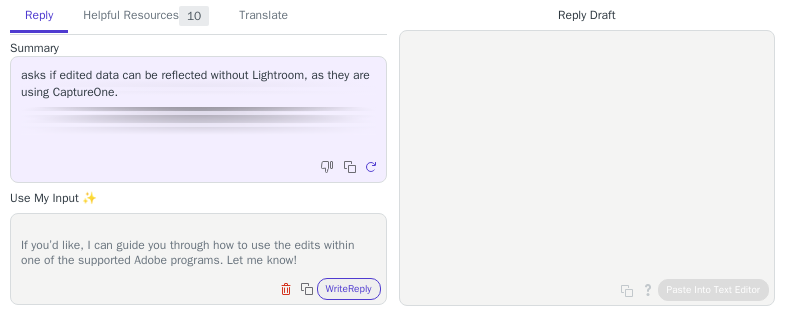click on "At the moment, Imagen only supports Adobe software for applying the edits — specifically Lightroom Classic, Lightroom CC, or Adobe Camera Raw.
Unfortunately, Capture One is not supported at this time.
If you’d like, I can guide you through how to use the edits within one of the supported Adobe programs. Let me know!" at bounding box center [198, 246] 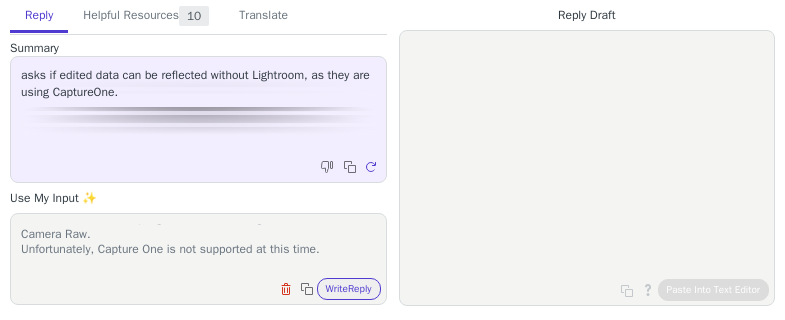 drag, startPoint x: 336, startPoint y: 256, endPoint x: 19, endPoint y: 240, distance: 317.40353 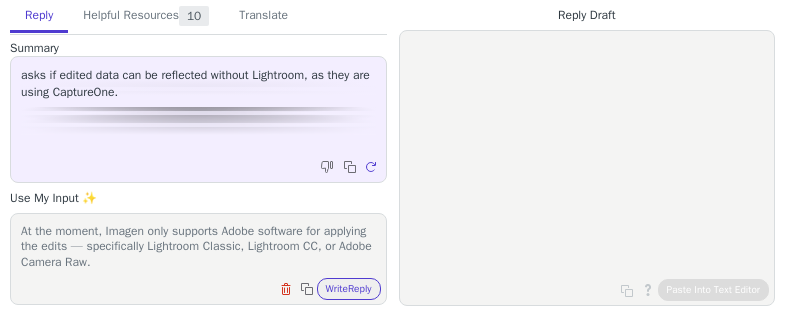 scroll, scrollTop: 17, scrollLeft: 0, axis: vertical 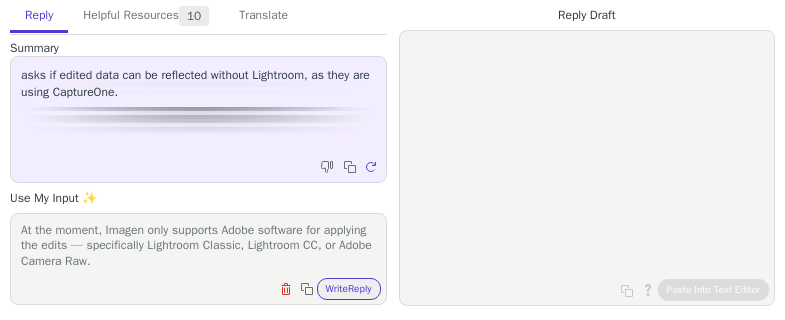 paste on "Unfortunately, Capture One is not supported at this time." 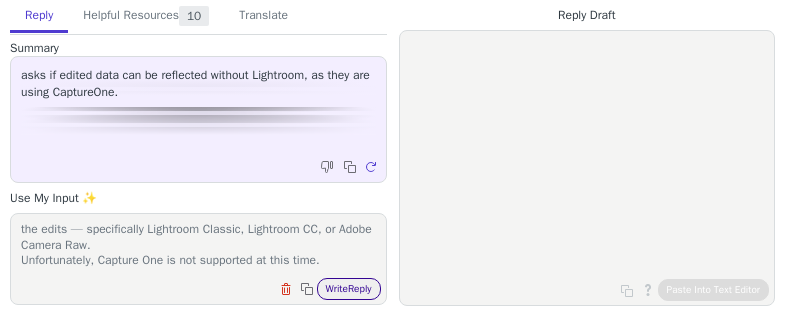 type on "At the moment, Imagen only supports Adobe software for applying the edits — specifically Lightroom Classic, Lightroom CC, or Adobe Camera Raw.
Unfortunately, Capture One is not supported at this time." 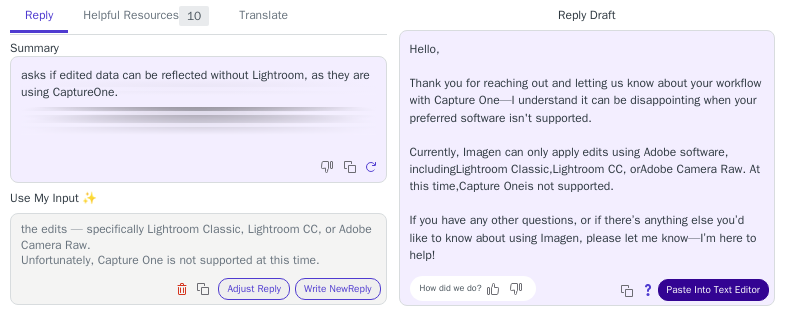 click on "Paste Into Text Editor" at bounding box center [713, 290] 